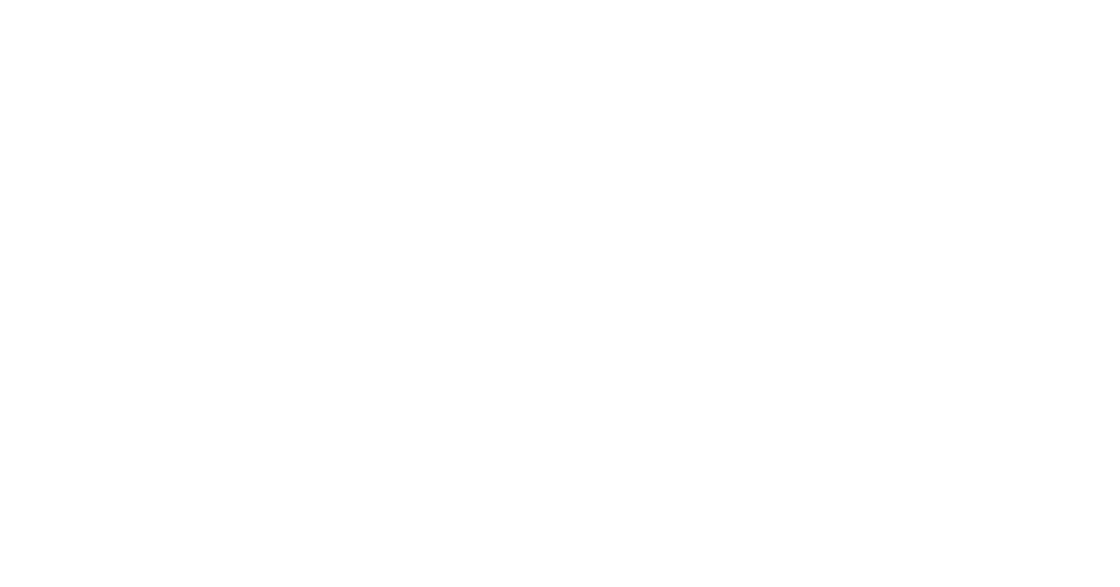 scroll, scrollTop: 0, scrollLeft: 0, axis: both 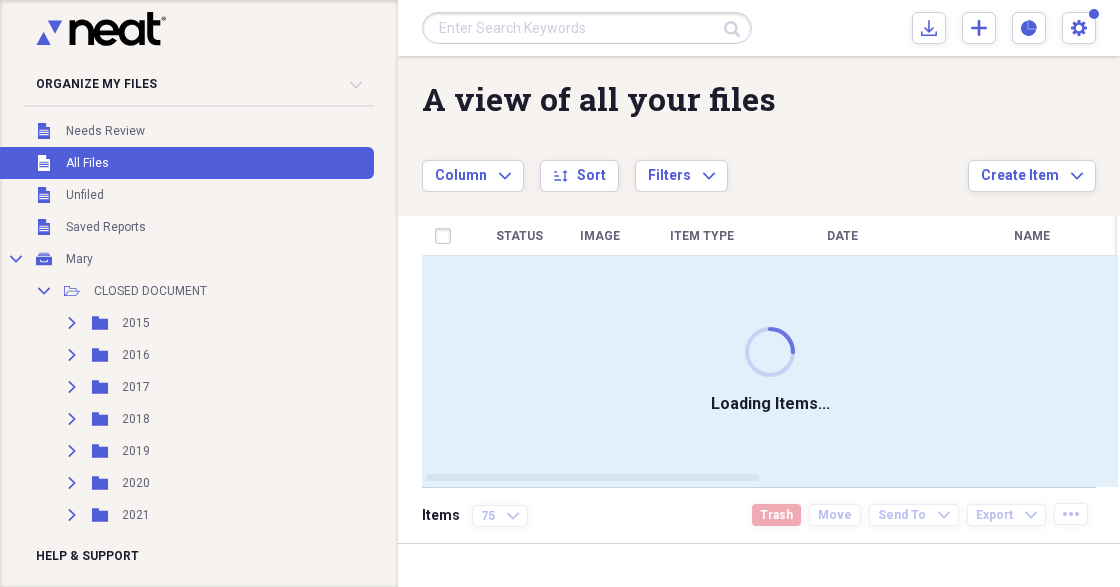 click at bounding box center [587, 28] 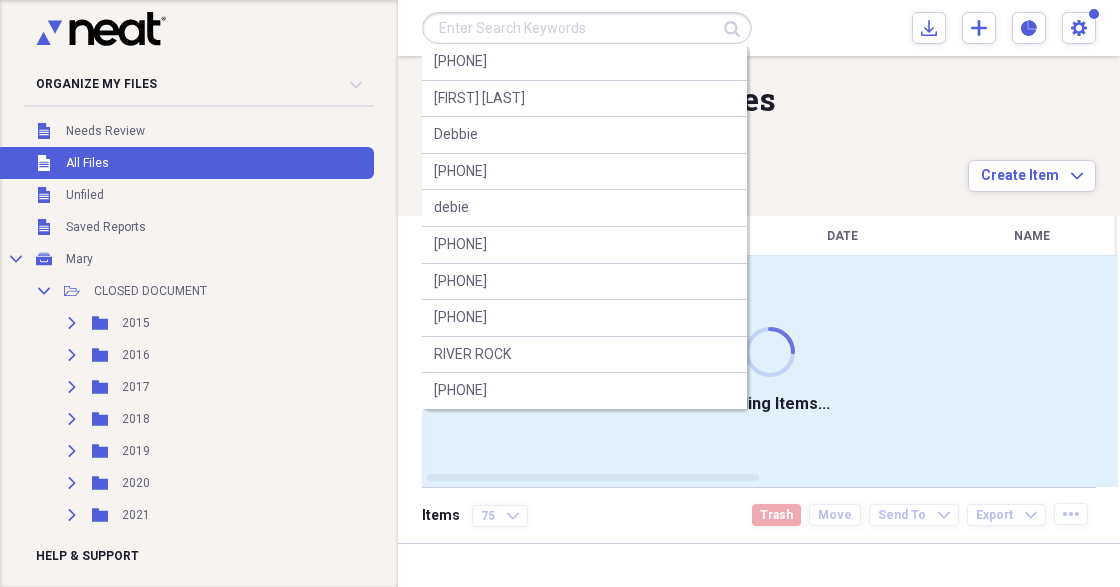 click at bounding box center (587, 28) 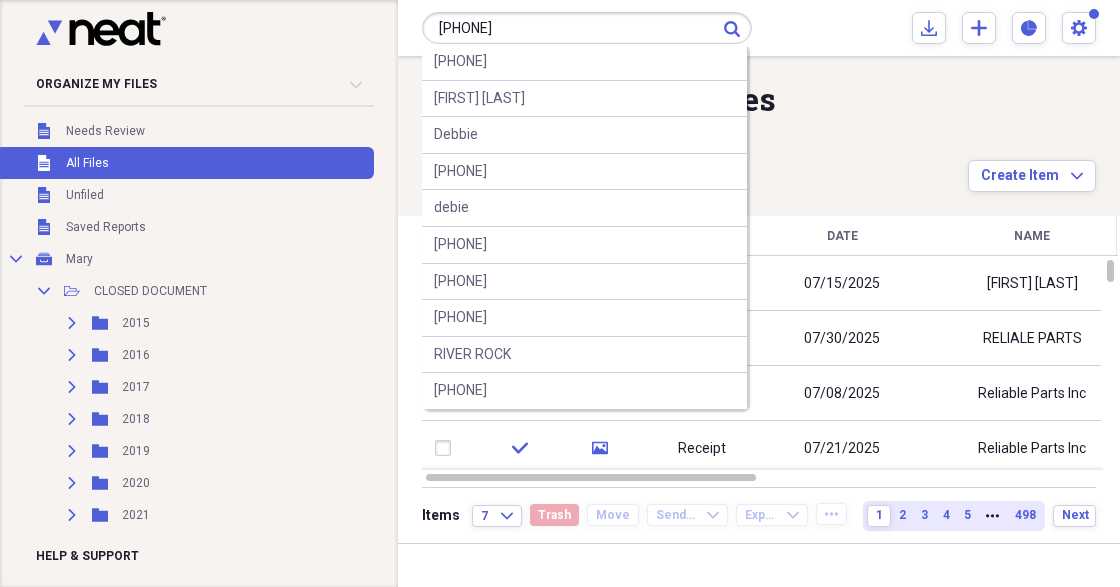 type on "[PHONE]" 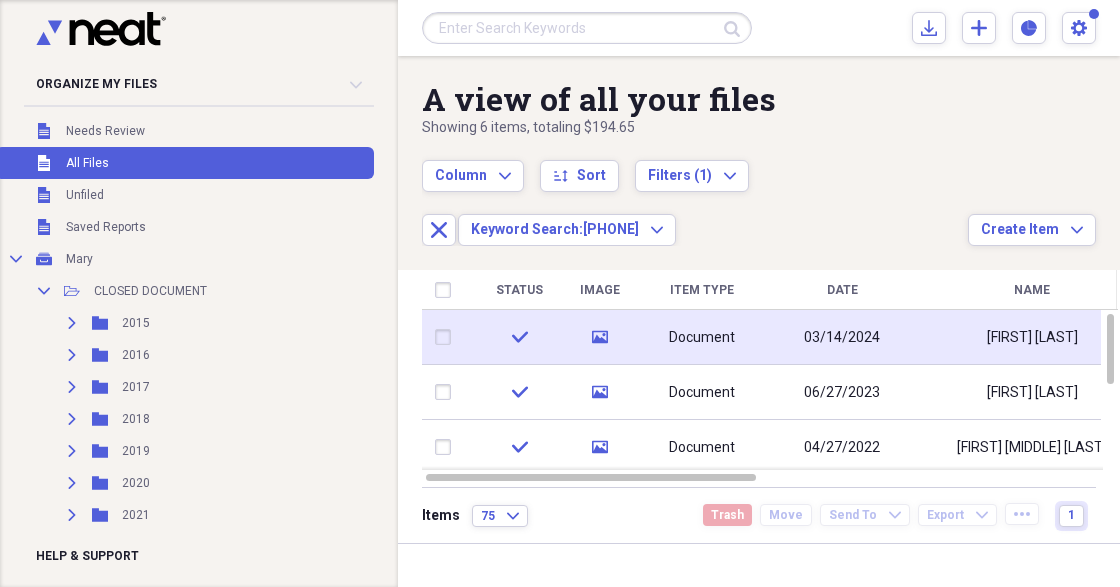 click on "[FIRST] [LAST]" at bounding box center [1032, 338] 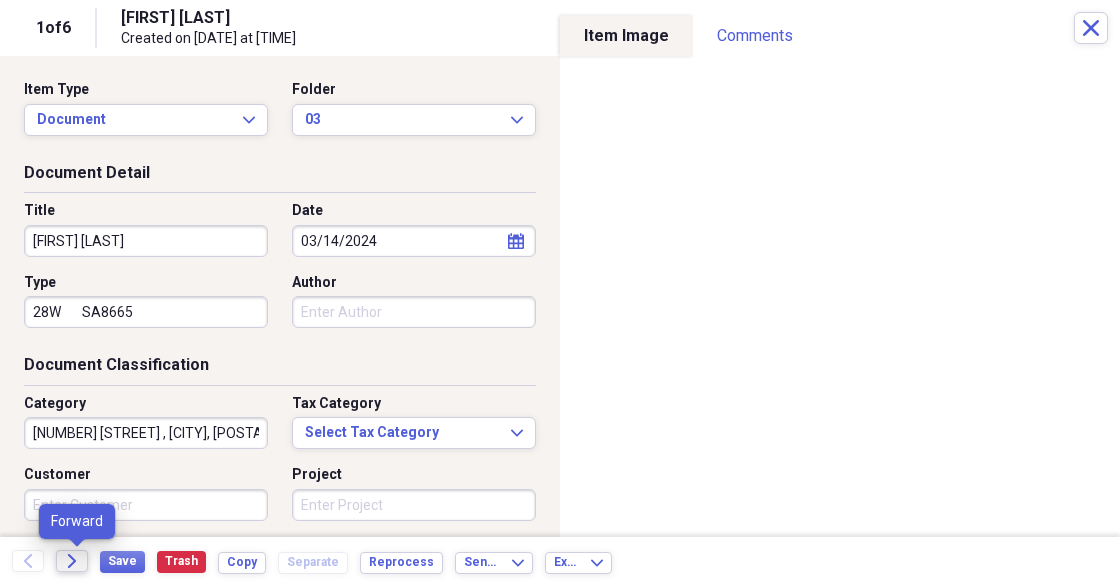 click on "Forward" 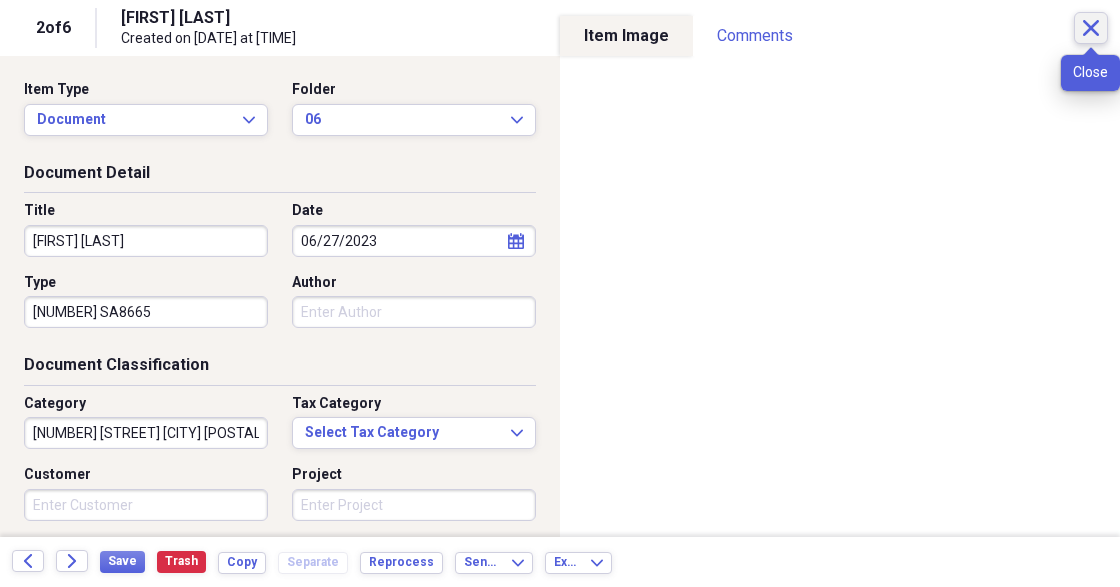 click on "Close" 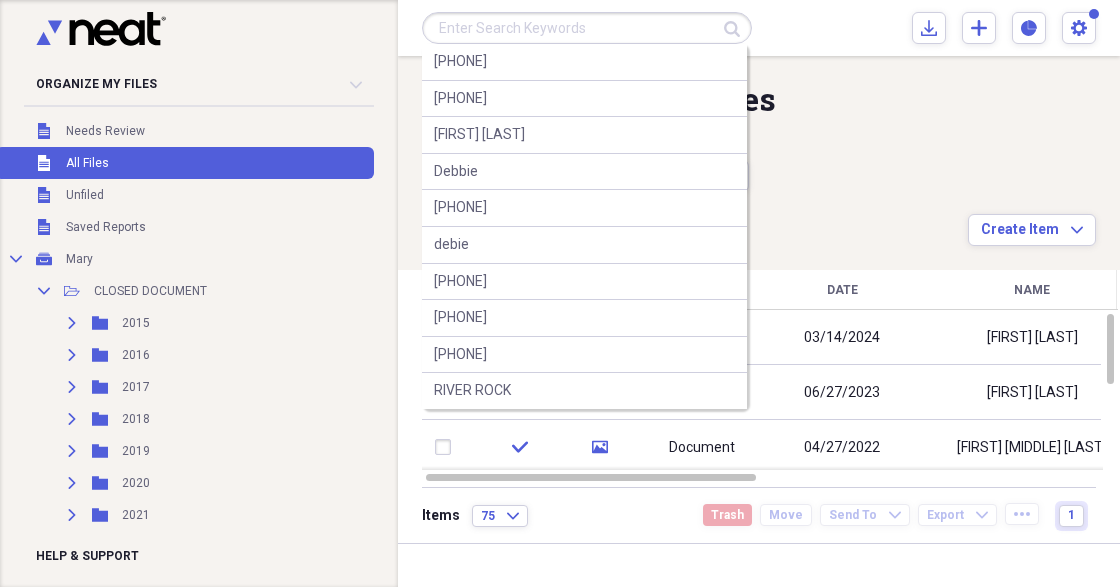 click at bounding box center (587, 28) 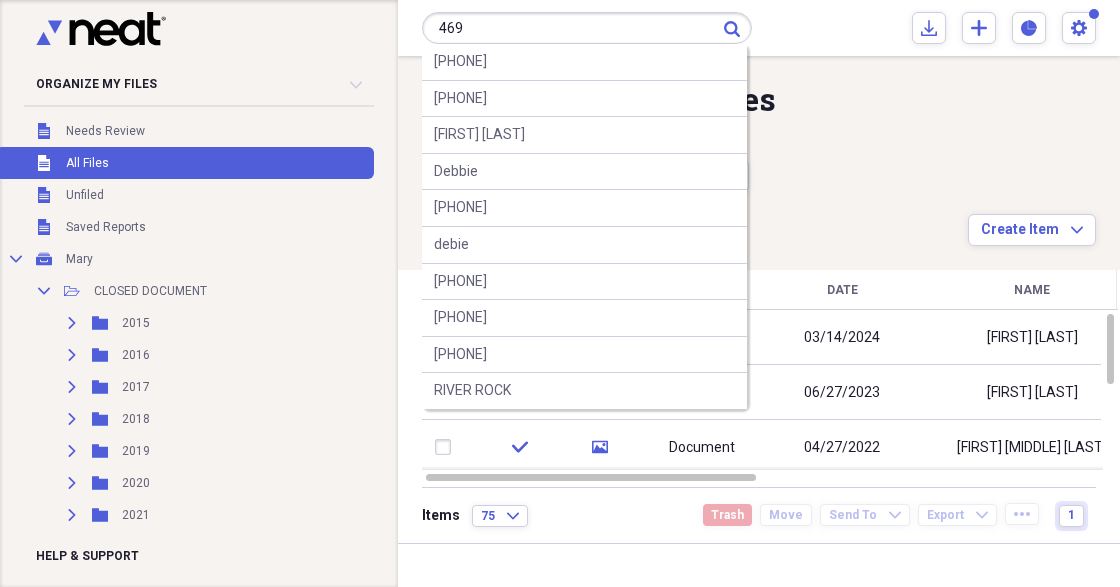 drag, startPoint x: 479, startPoint y: 34, endPoint x: 374, endPoint y: 34, distance: 105 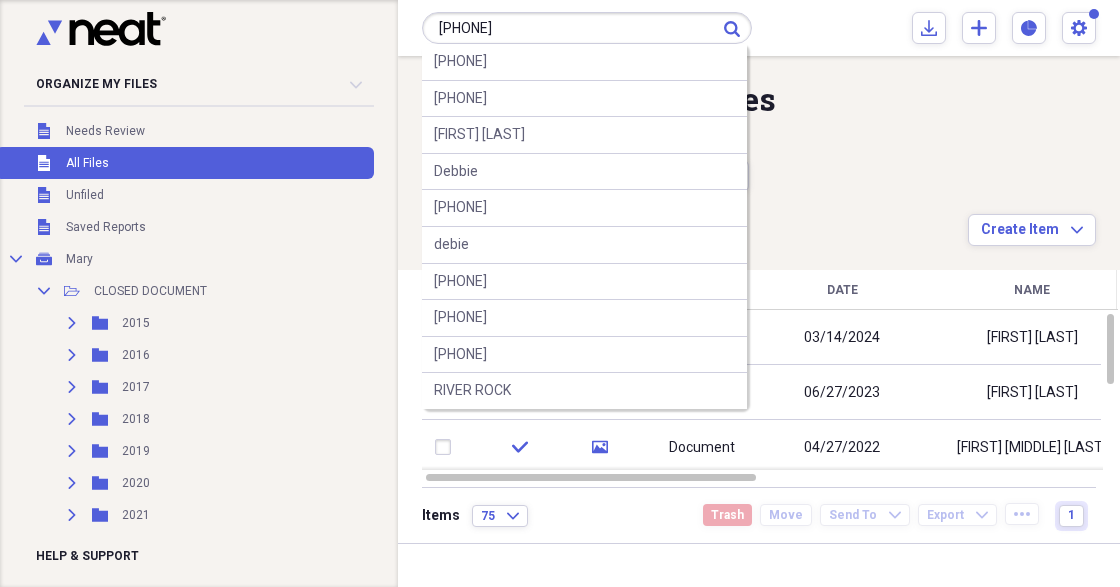 type on "[PHONE]" 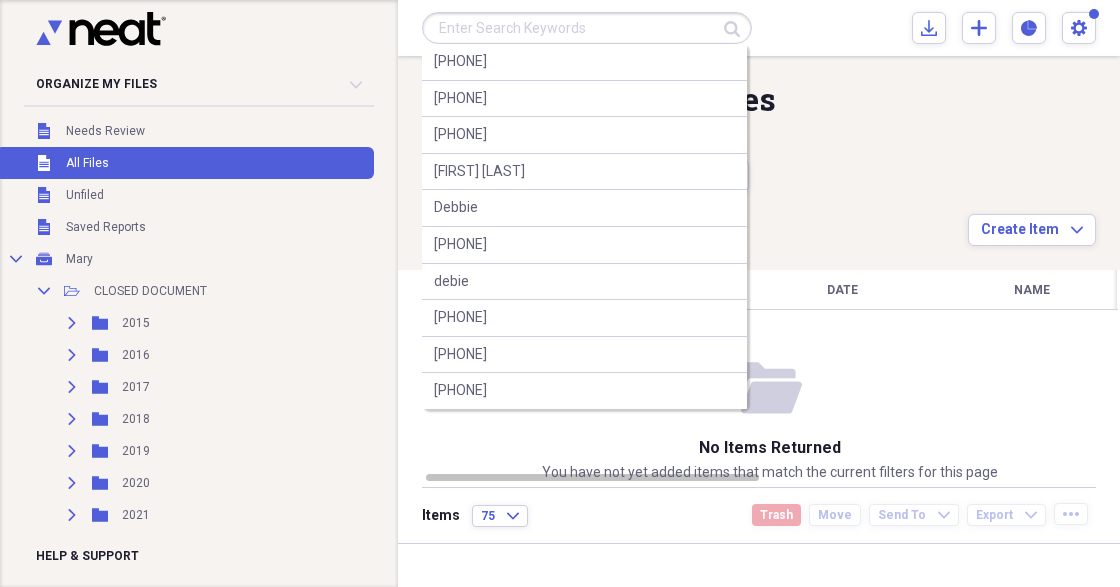 click at bounding box center (587, 28) 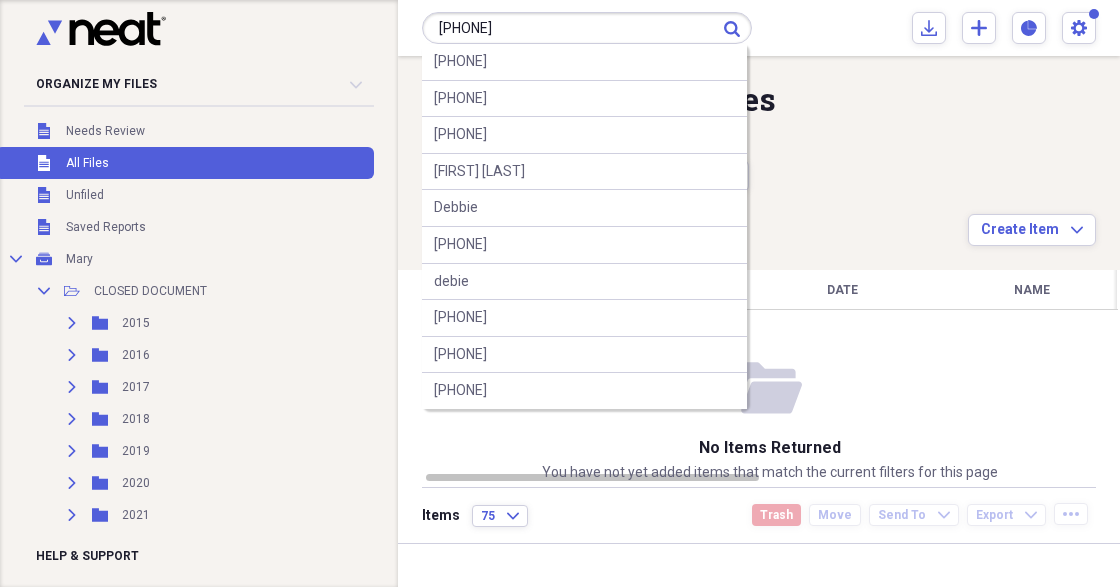 type on "[PHONE]" 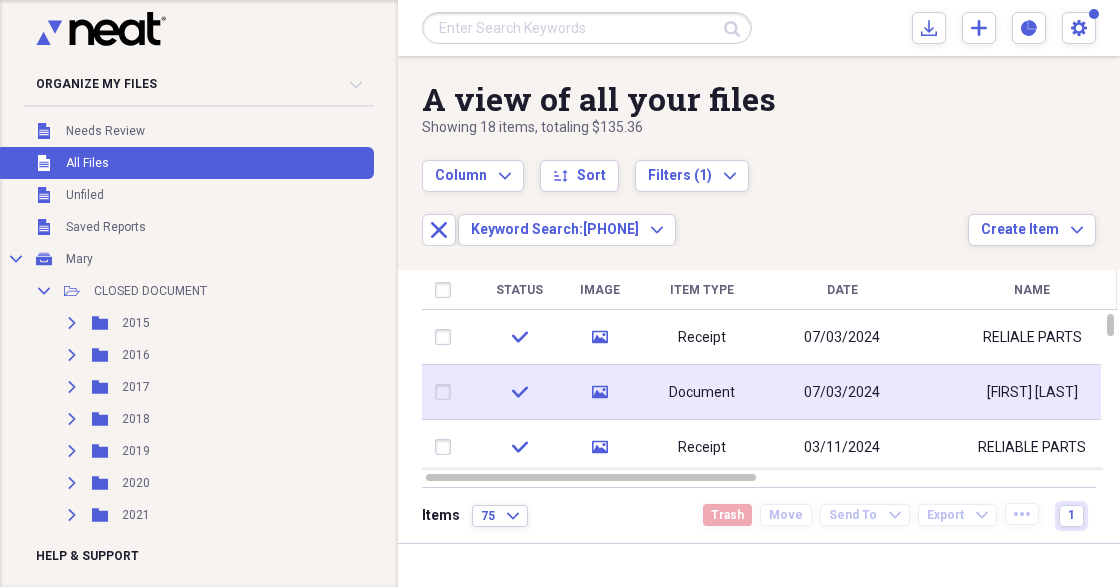 click on "Document" at bounding box center [702, 393] 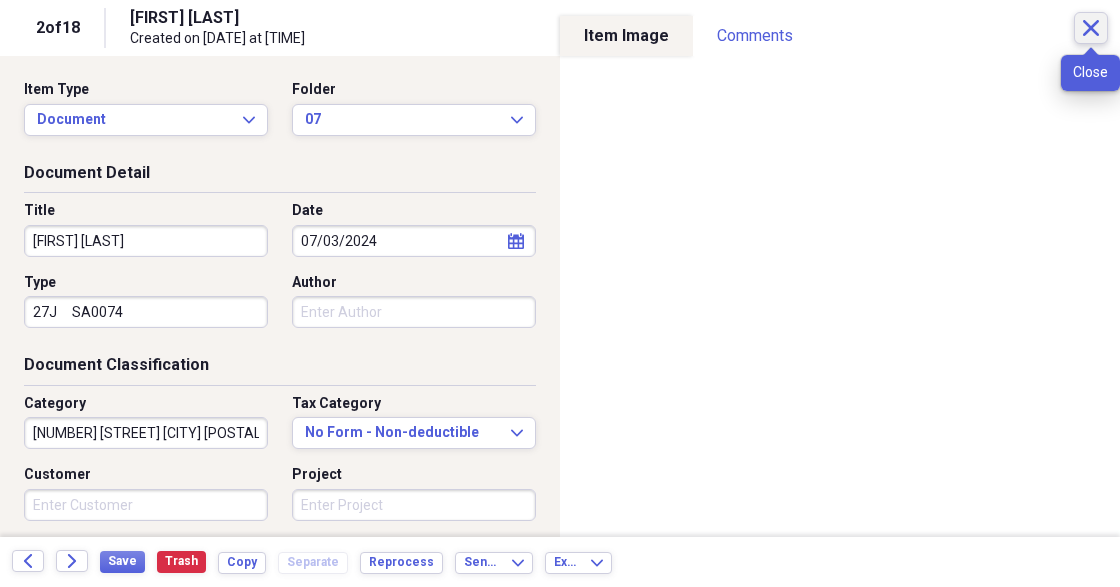 click on "Close" 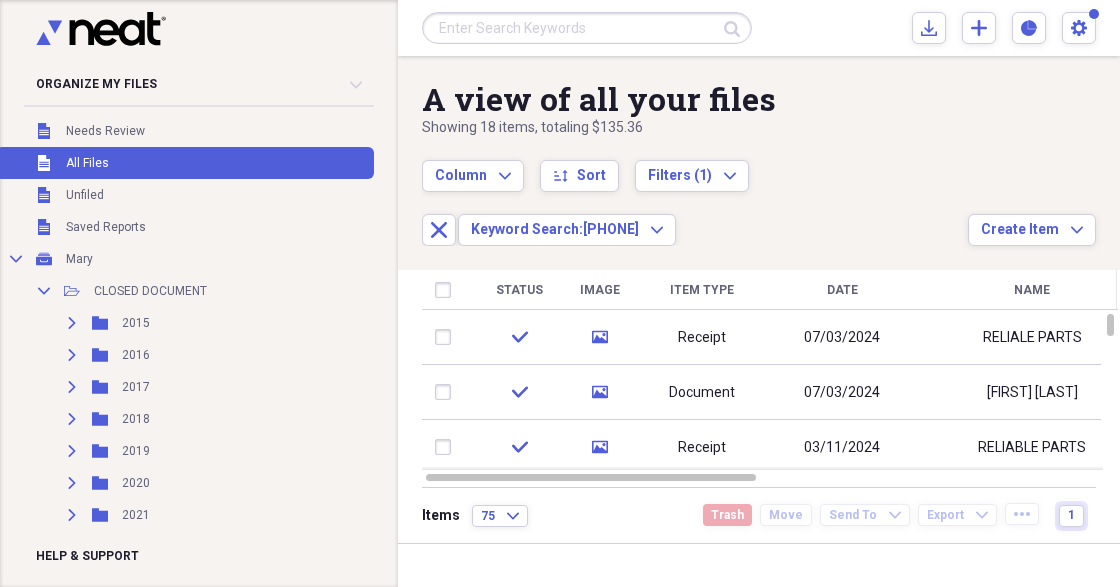 click at bounding box center [587, 28] 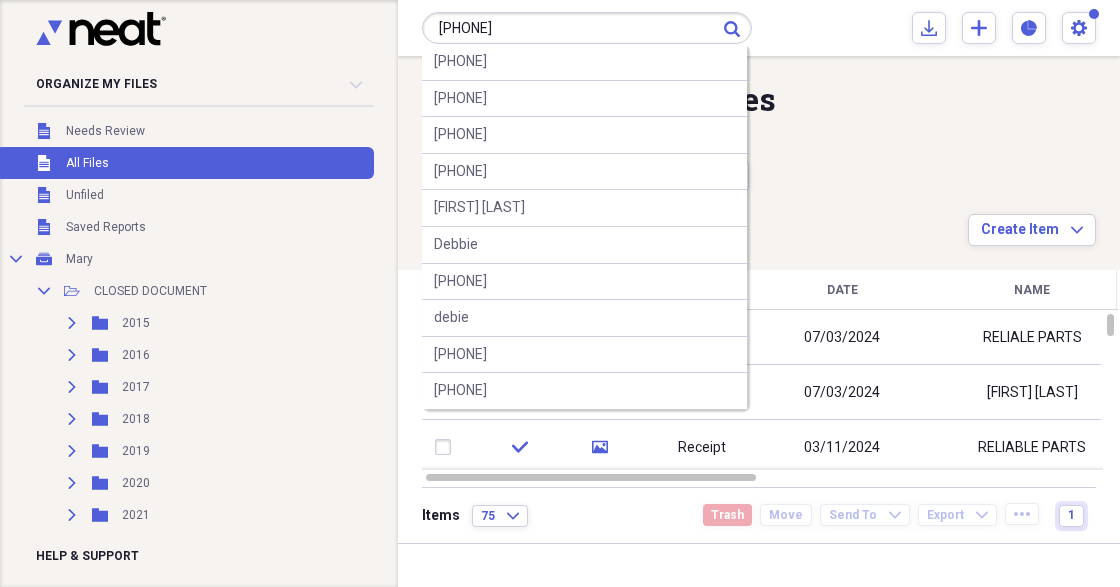 type on "[PHONE]" 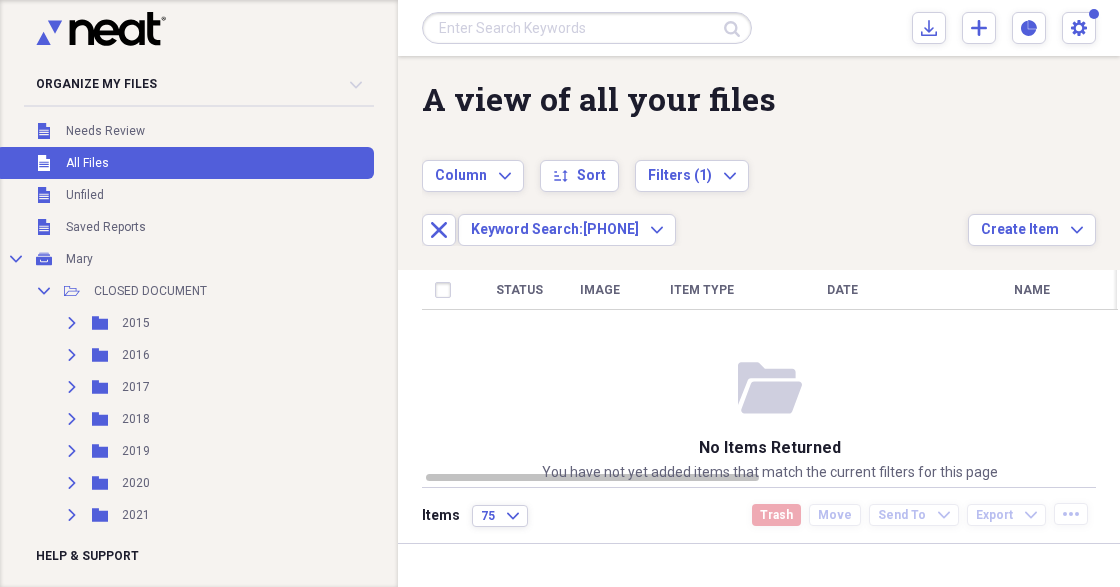 click at bounding box center (587, 28) 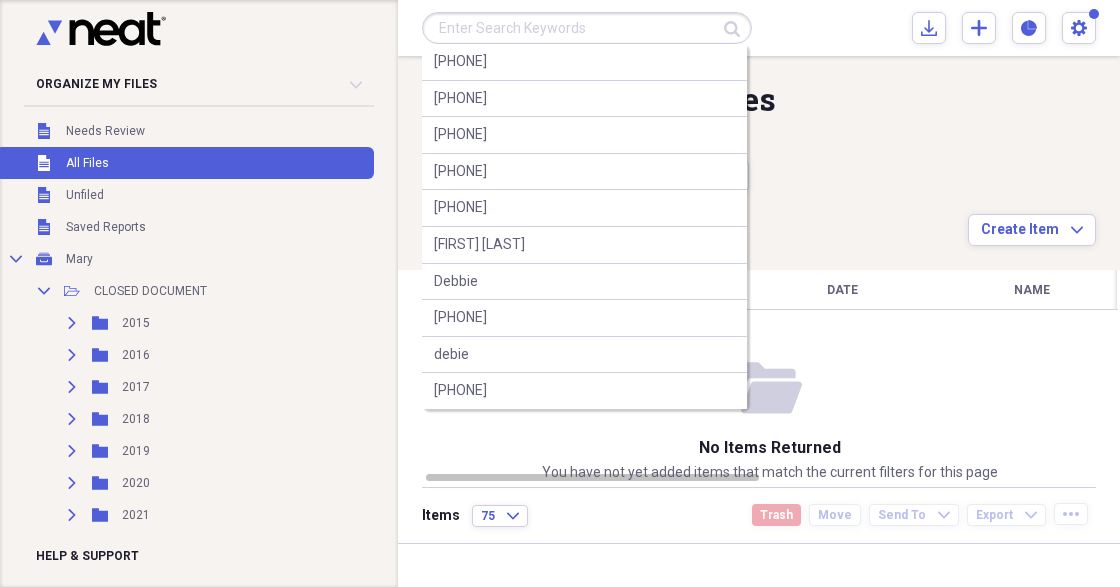 click at bounding box center (587, 28) 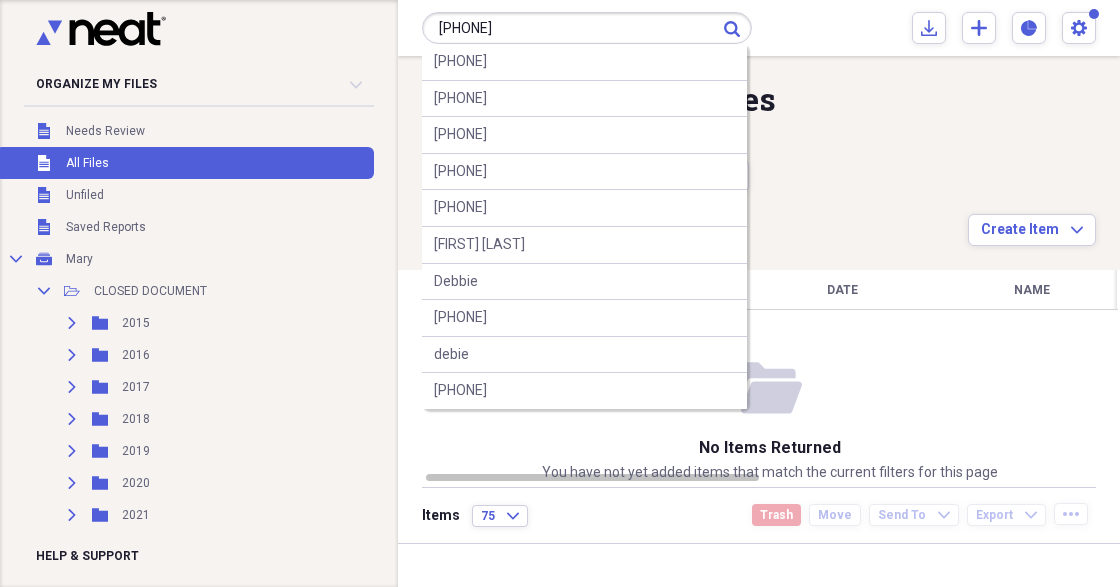 type on "[PHONE]" 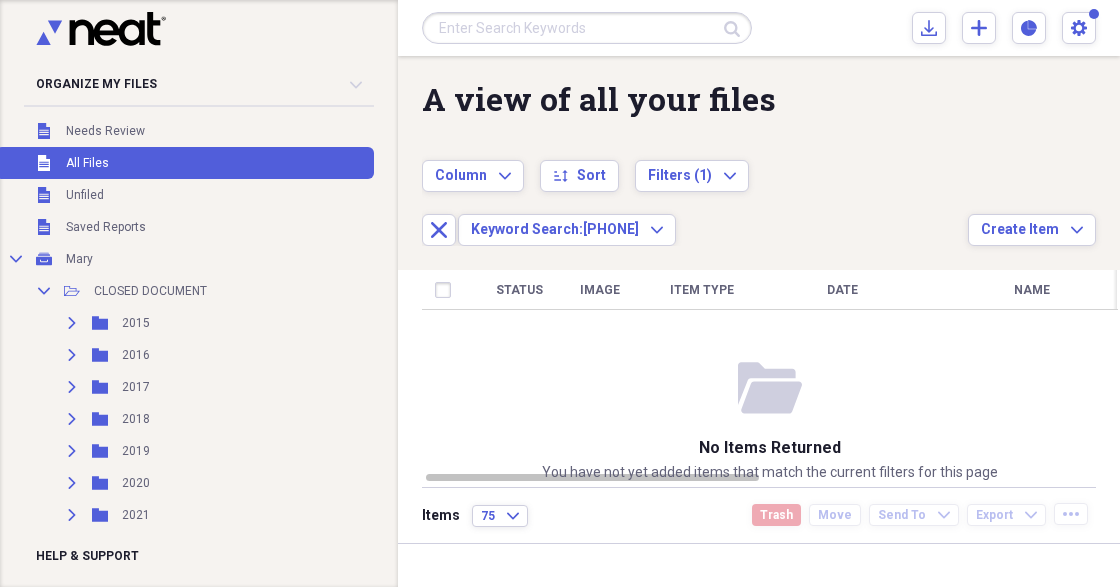 click at bounding box center [587, 28] 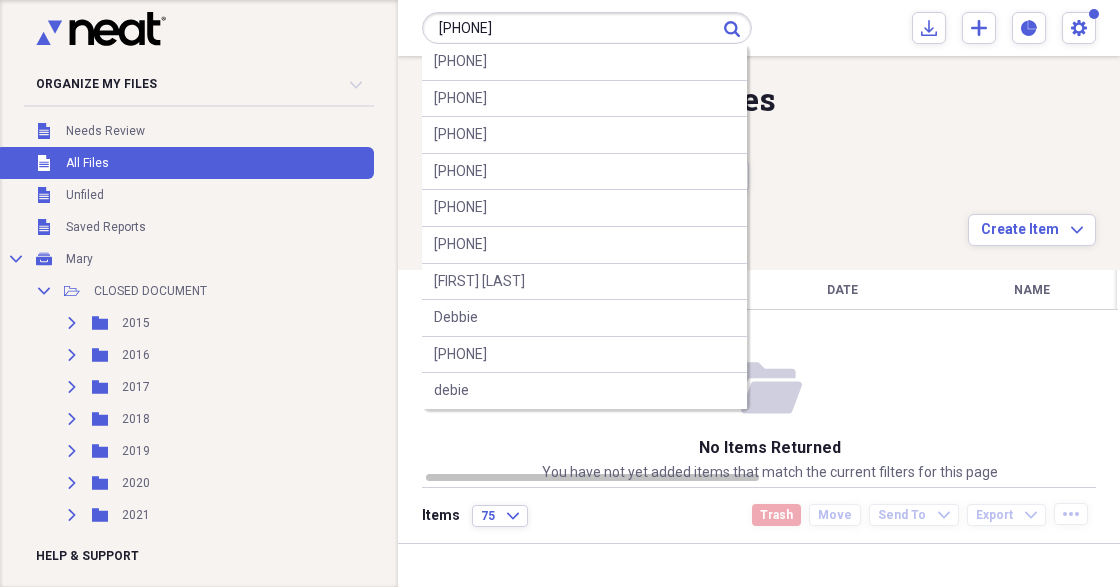 type on "[PHONE]" 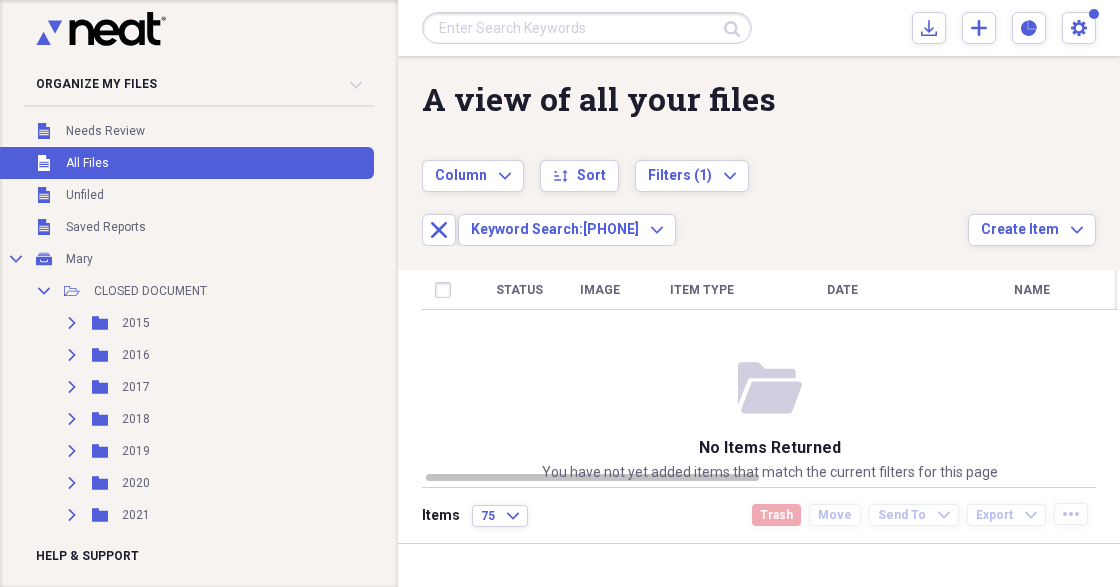 click at bounding box center [587, 28] 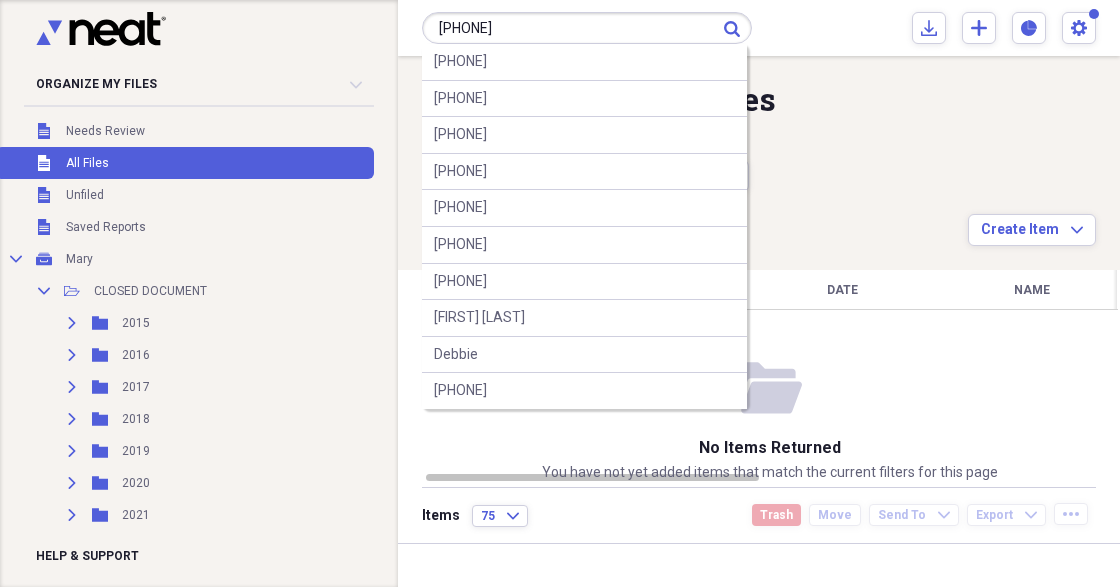 type on "[PHONE]" 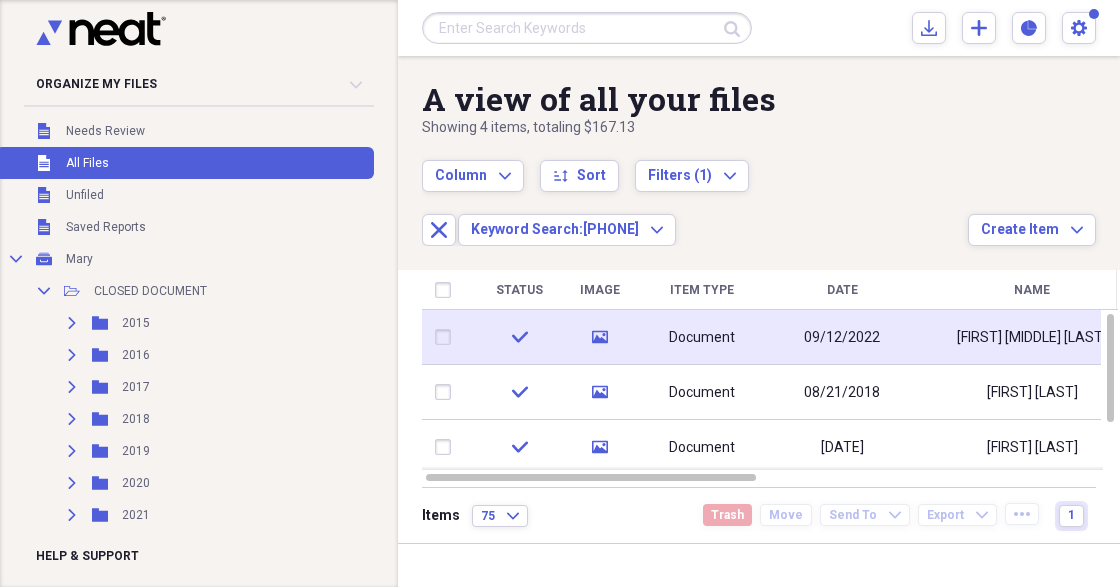 click on "Document" at bounding box center [702, 338] 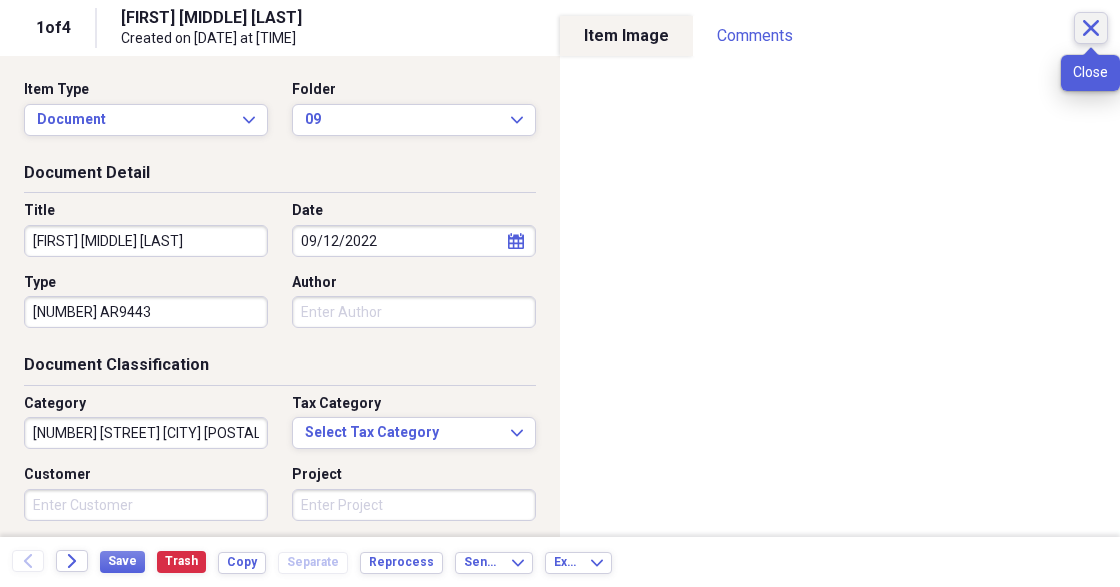 click on "Close" 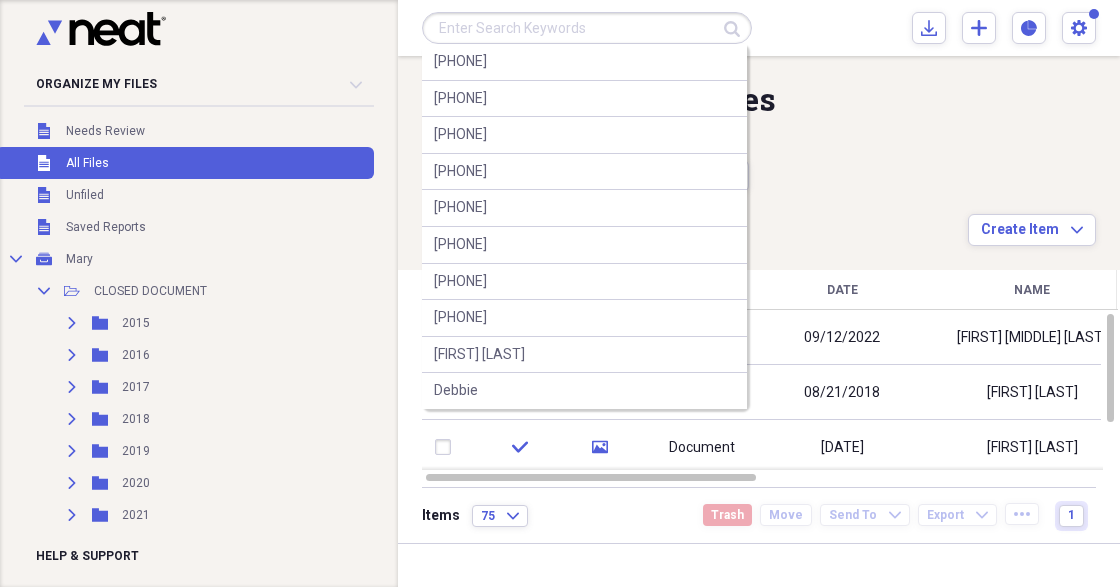 click at bounding box center [587, 28] 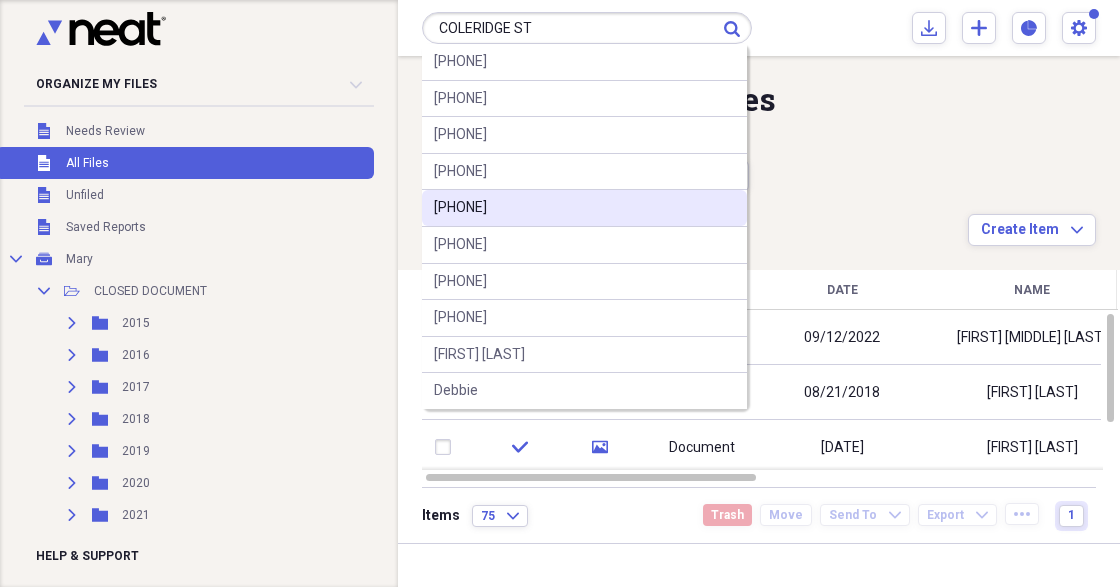 type on "COLERIDGE ST" 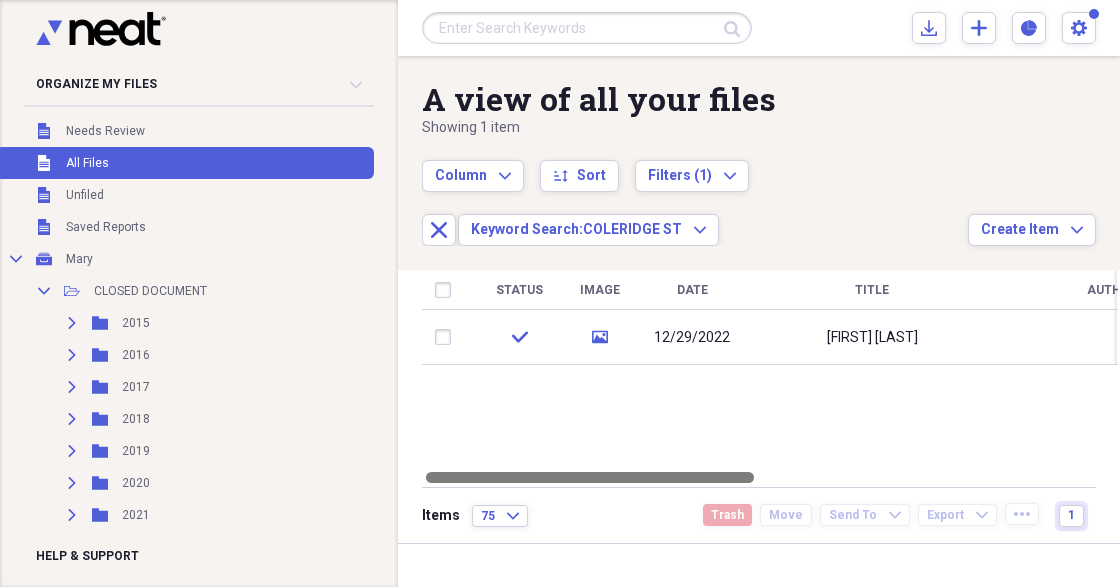 click at bounding box center [590, 477] 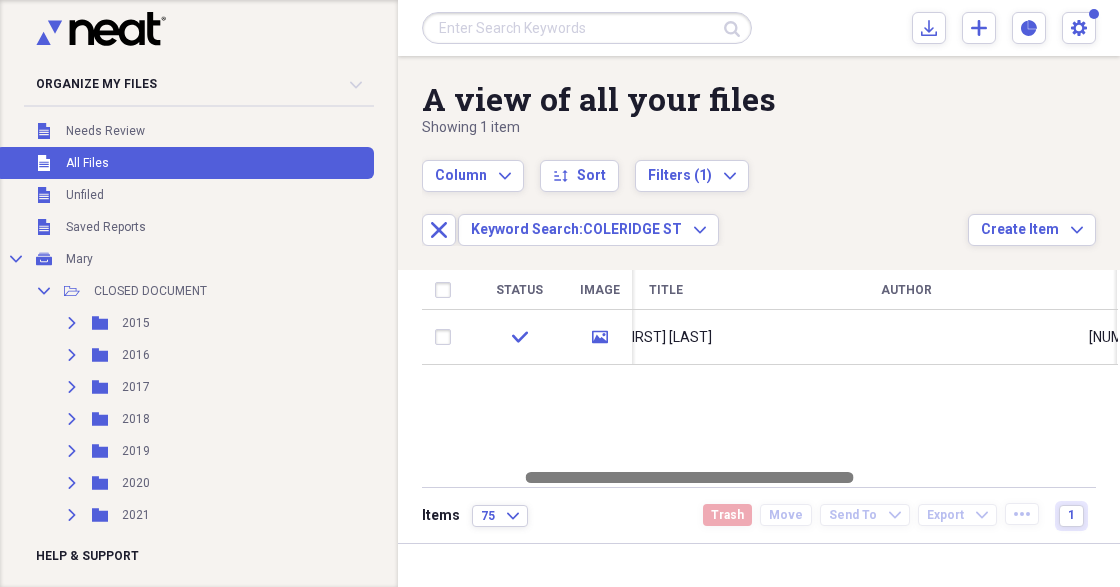 drag, startPoint x: 716, startPoint y: 475, endPoint x: 856, endPoint y: 484, distance: 140.28899 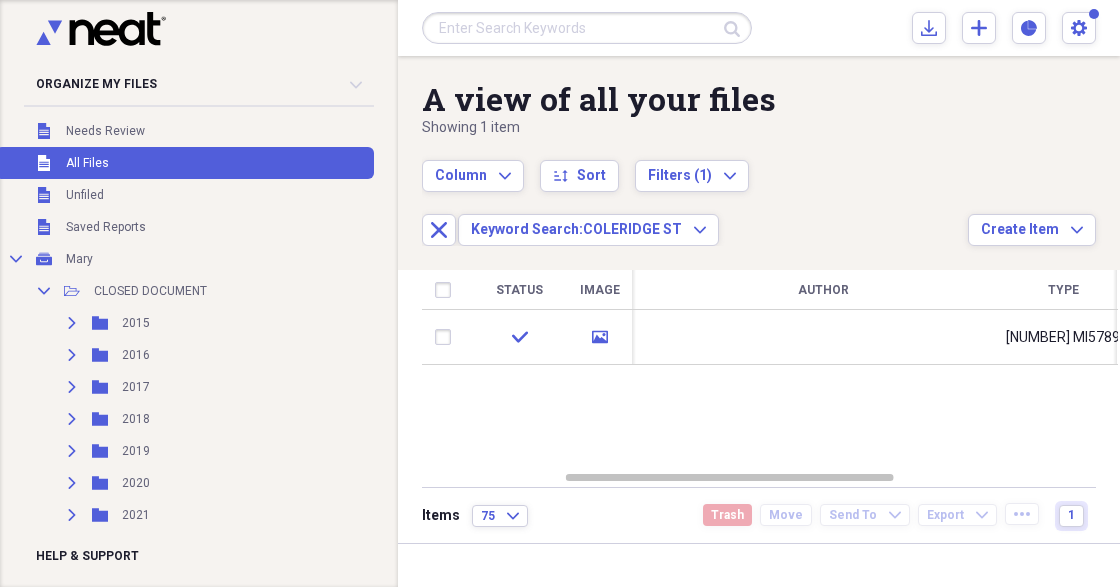 click on "Items 75 Expand Trash Move Send To Expand Export Expand more 1" at bounding box center (759, 515) 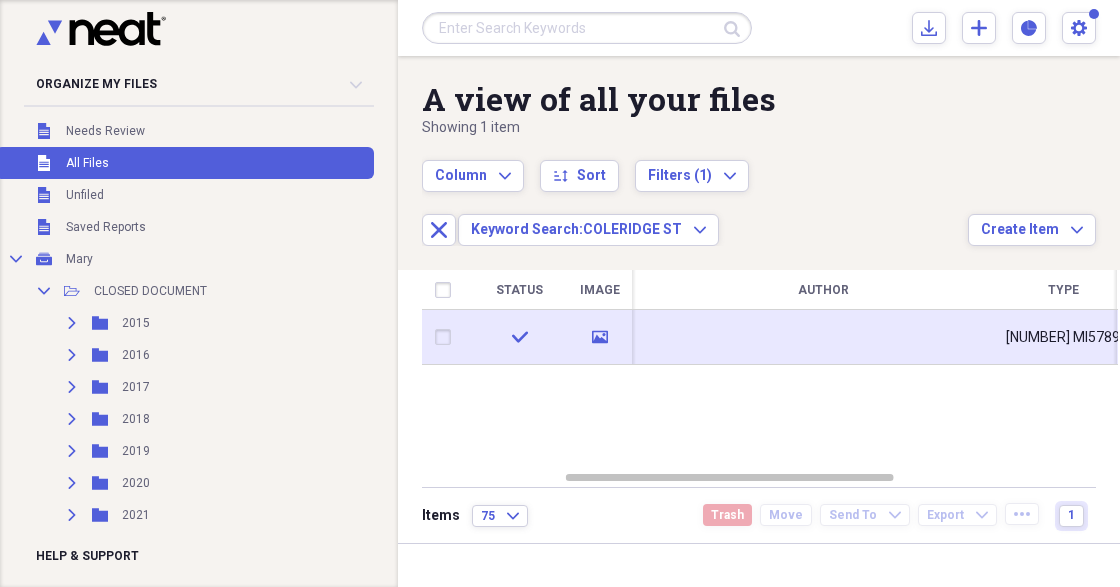 click on "[NUMBER] MI5789" at bounding box center (1063, 338) 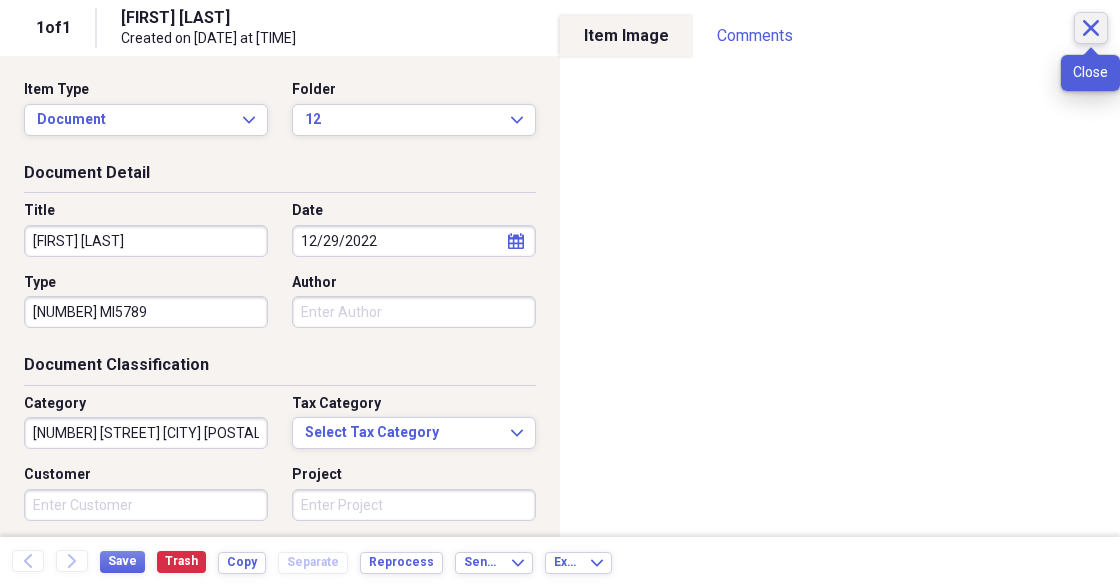click on "Close" 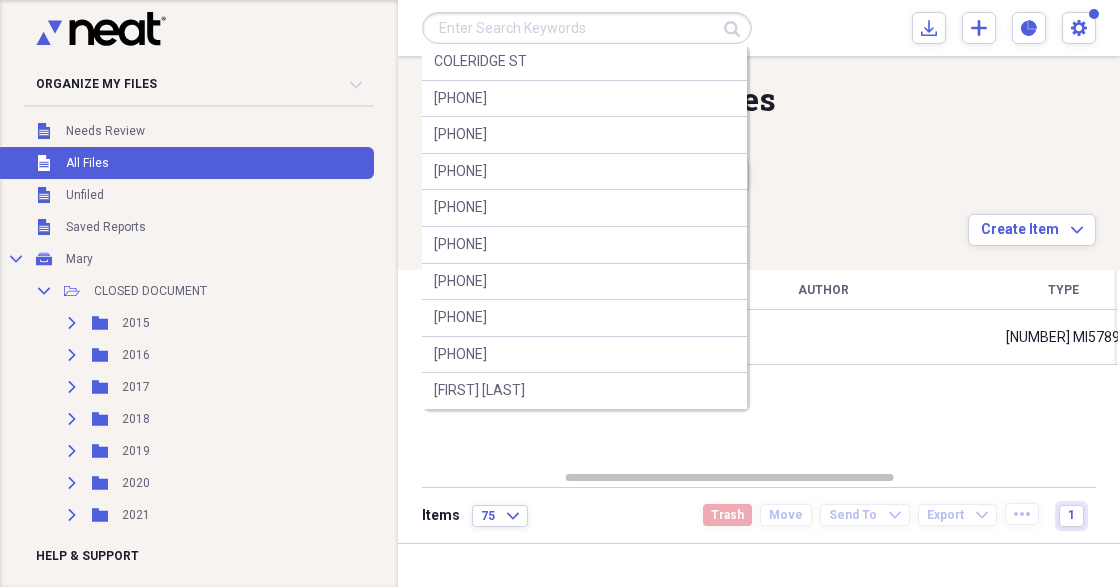 click at bounding box center (587, 28) 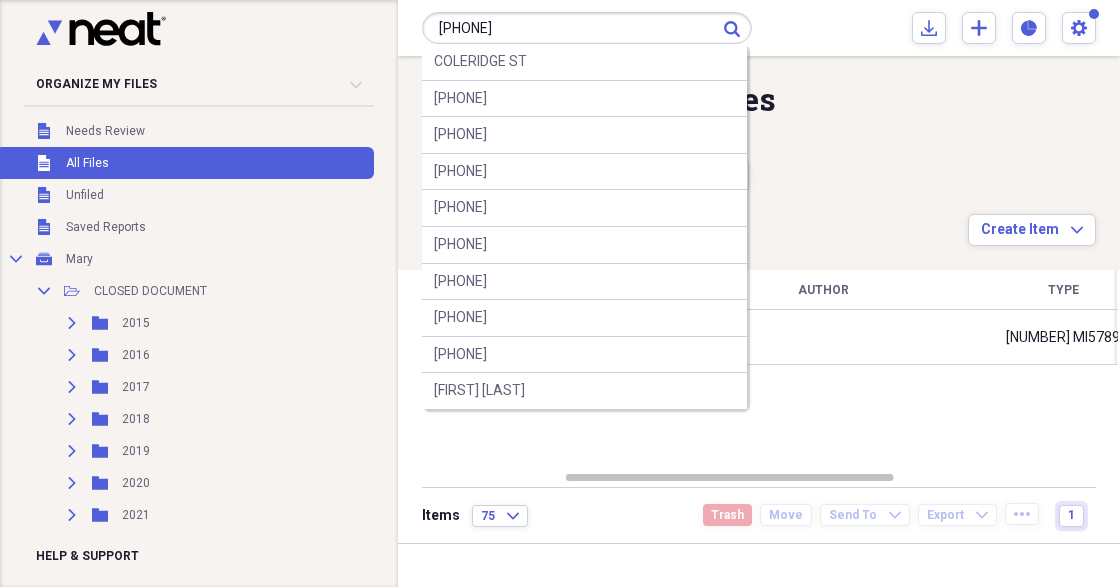 type on "[PHONE]" 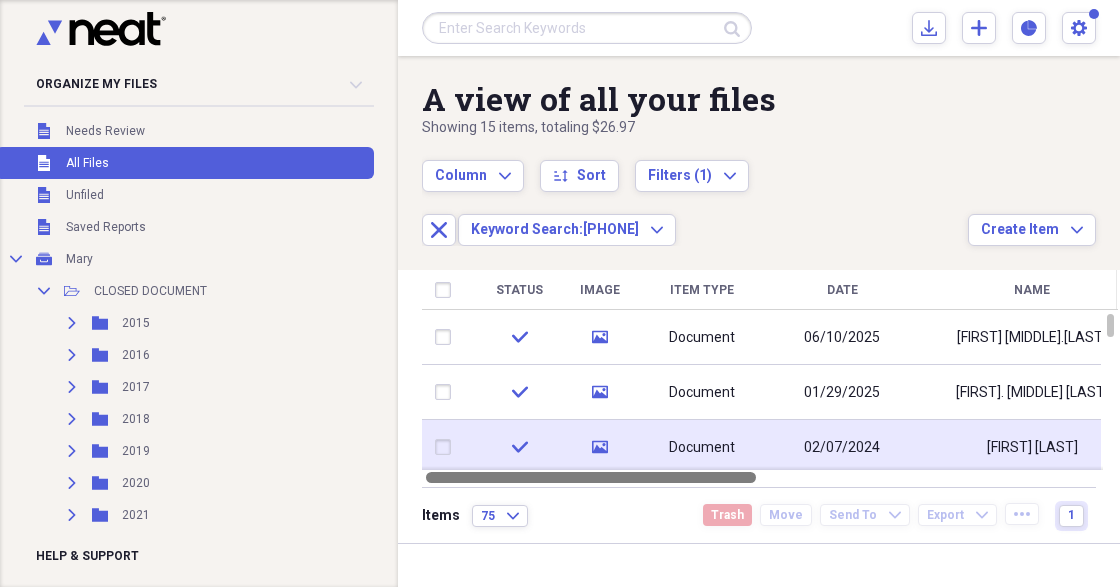 drag, startPoint x: 744, startPoint y: 478, endPoint x: 584, endPoint y: 450, distance: 162.43152 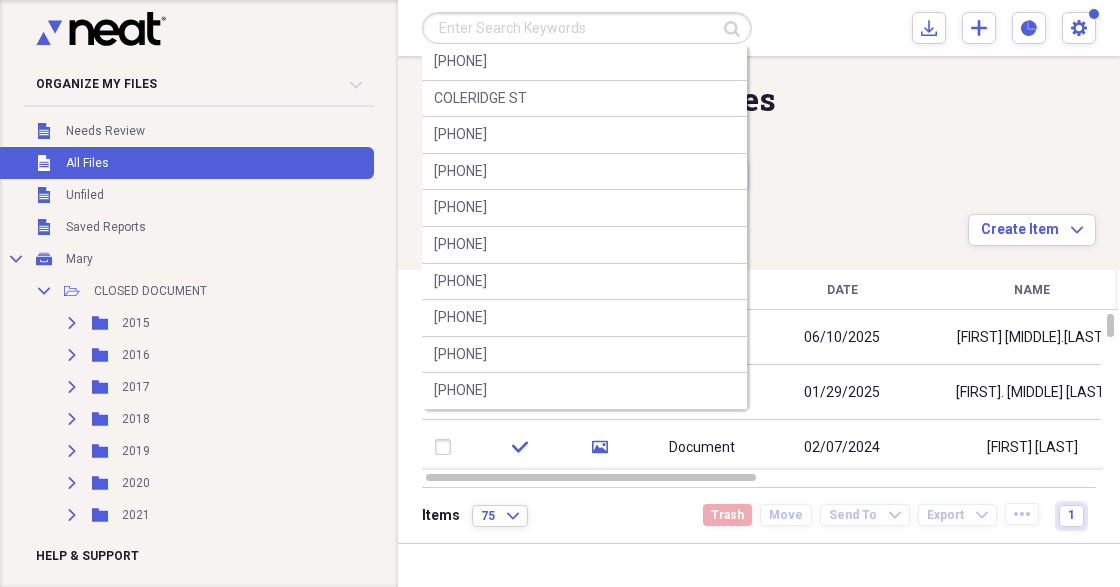 click at bounding box center [587, 28] 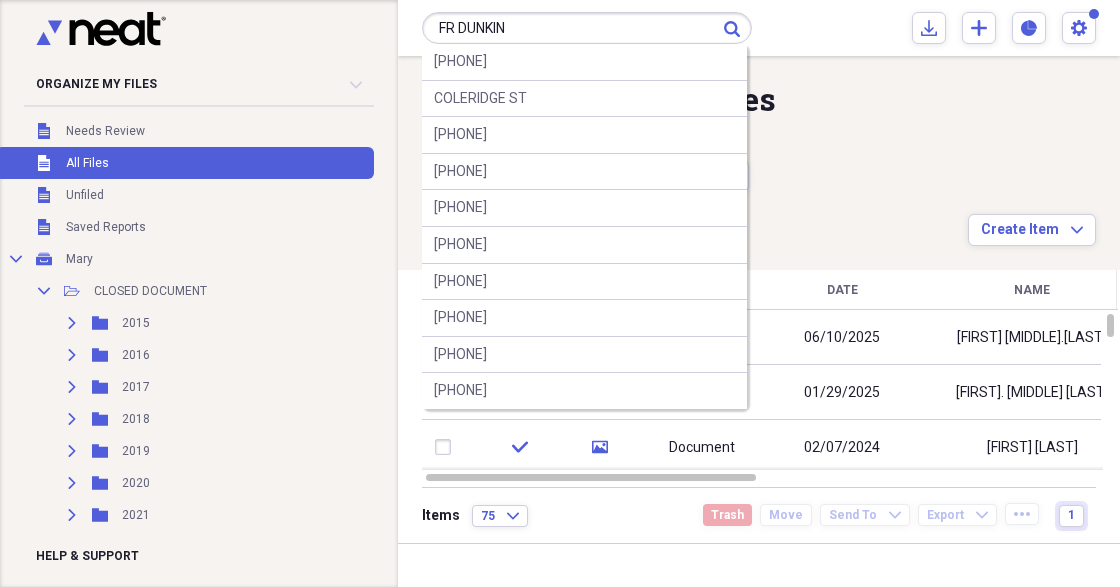 type on "FR DUNKIN" 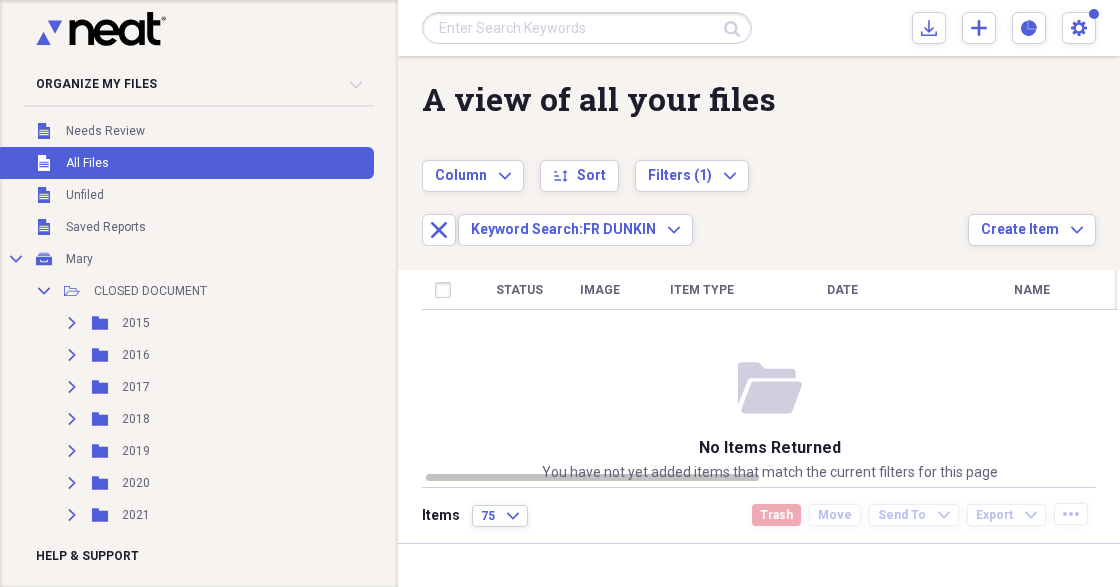 click at bounding box center (587, 28) 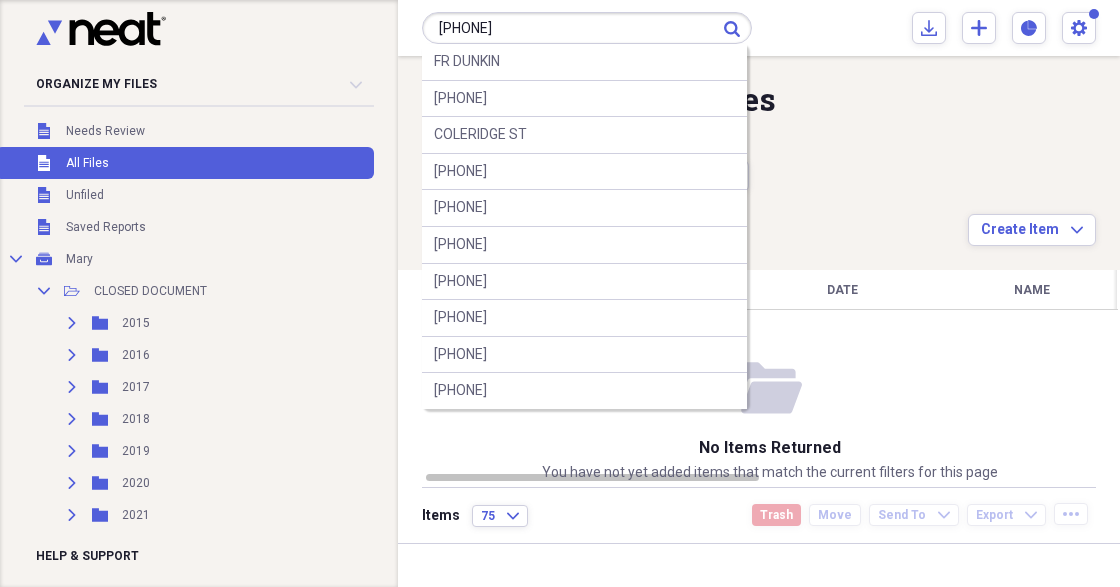 type on "[PHONE]" 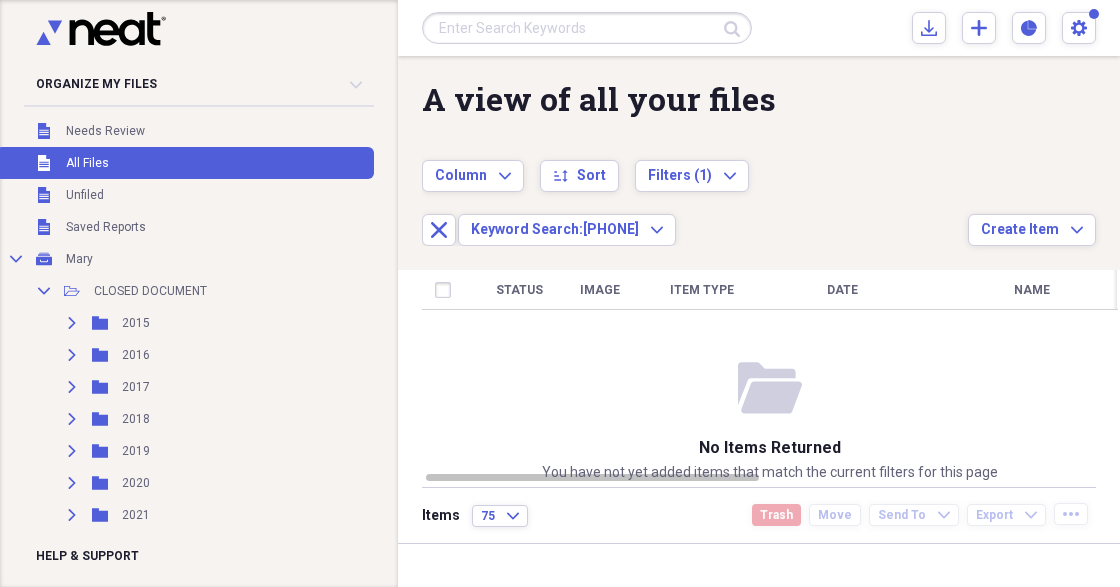 click at bounding box center (587, 28) 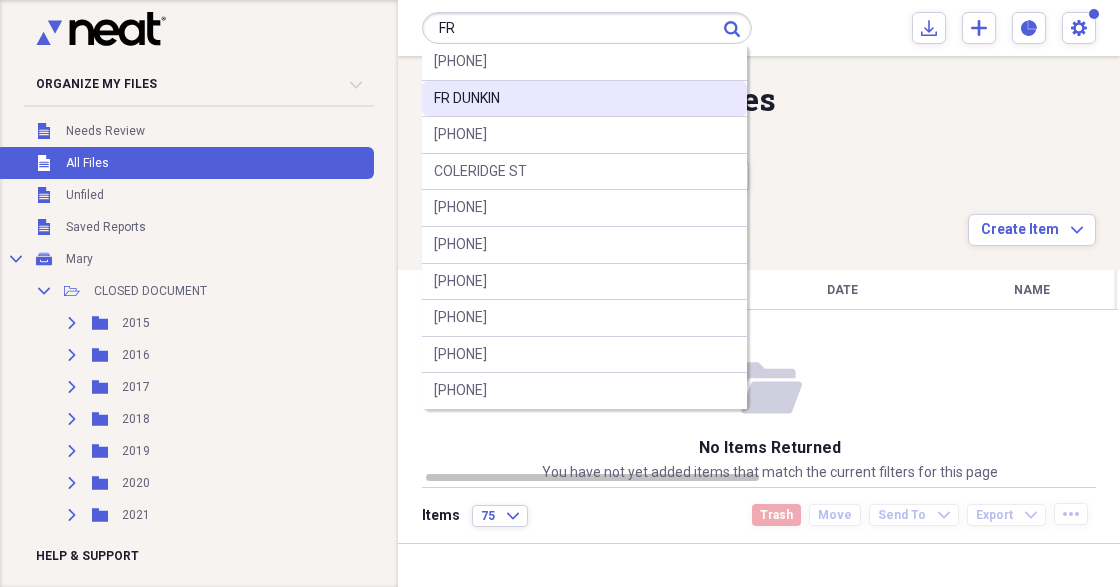 type on "F" 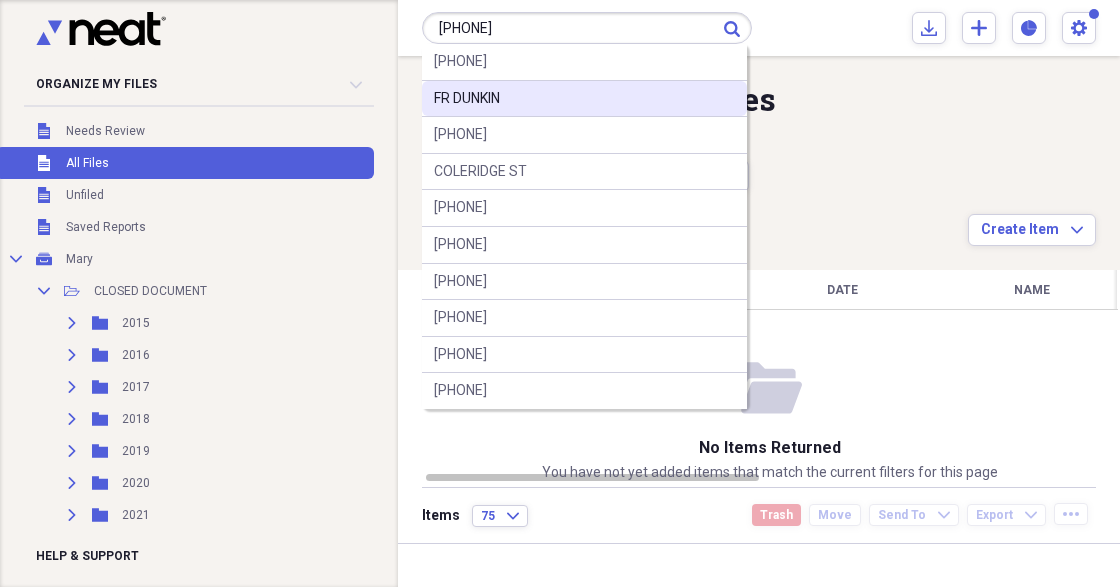 type on "[PHONE]" 